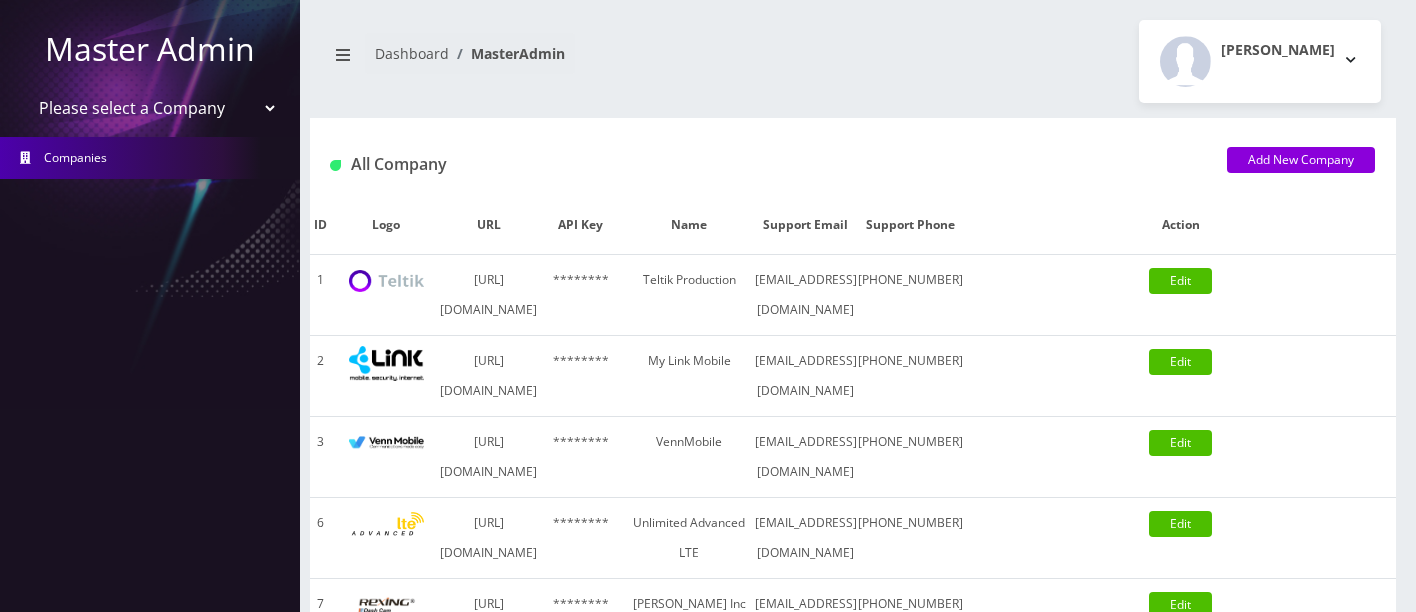 scroll, scrollTop: 0, scrollLeft: 0, axis: both 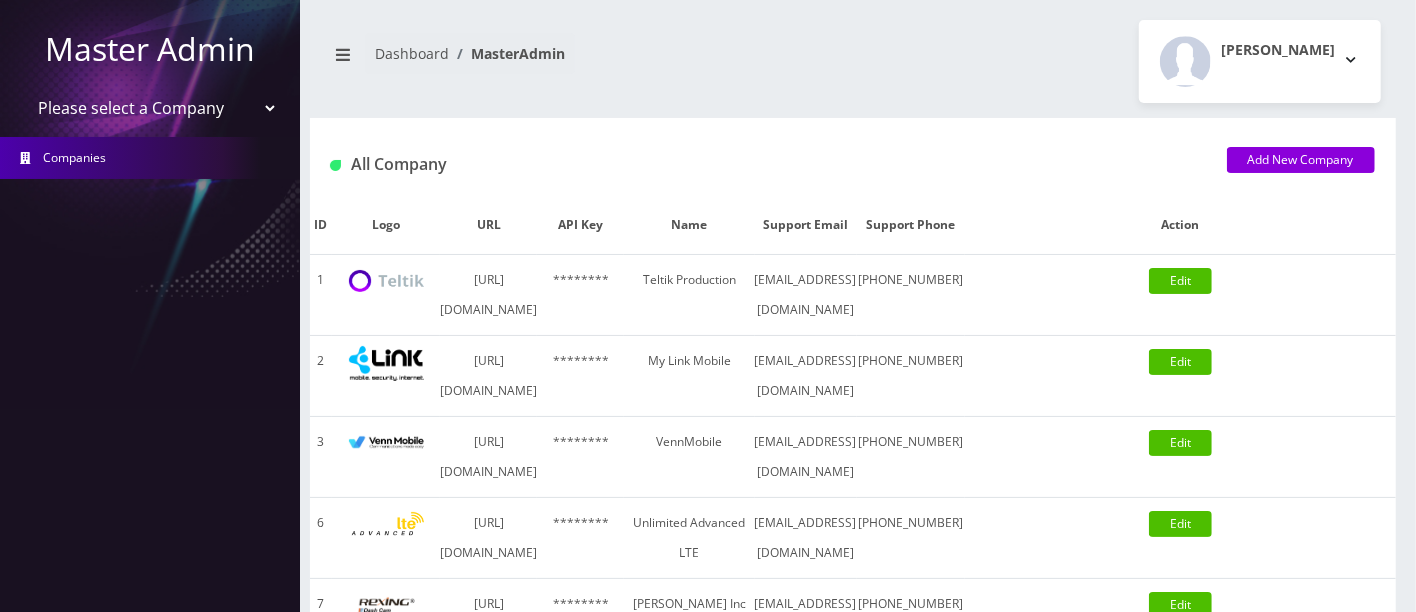 click on "Please select a Company
Teltik Production
My Link Mobile
VennMobile
Unlimited Advanced LTE
Rexing Inc
DeafCell LLC
OneTouch GPS
Diamond Wireless LLC
All Choice Connect
Amcest Corp
IoT
Shluchim Assist
ConnectED Mobile
Innovative Communications
Home Away Secure SIM Call" at bounding box center (150, 108) 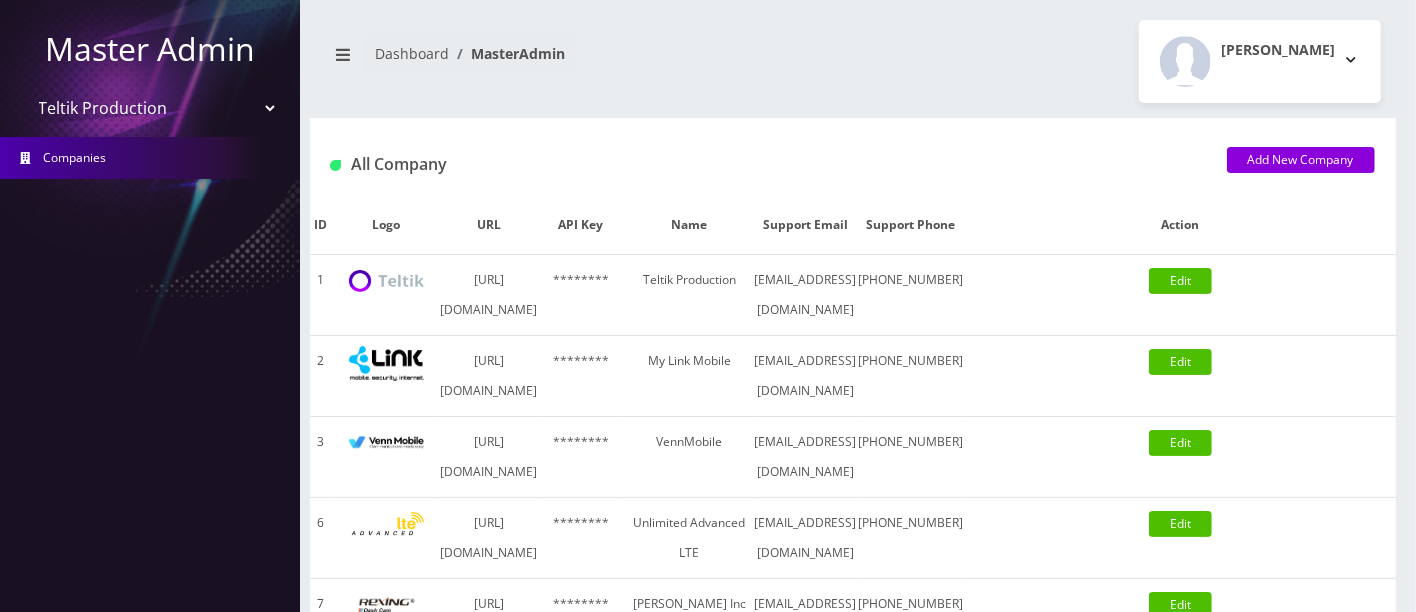 click on "Please select a Company
Teltik Production
My Link Mobile
VennMobile
Unlimited Advanced LTE
Rexing Inc
DeafCell LLC
OneTouch GPS
Diamond Wireless LLC
All Choice Connect
Amcest Corp
IoT
Shluchim Assist
ConnectED Mobile
Innovative Communications
Home Away Secure SIM Call" at bounding box center [150, 108] 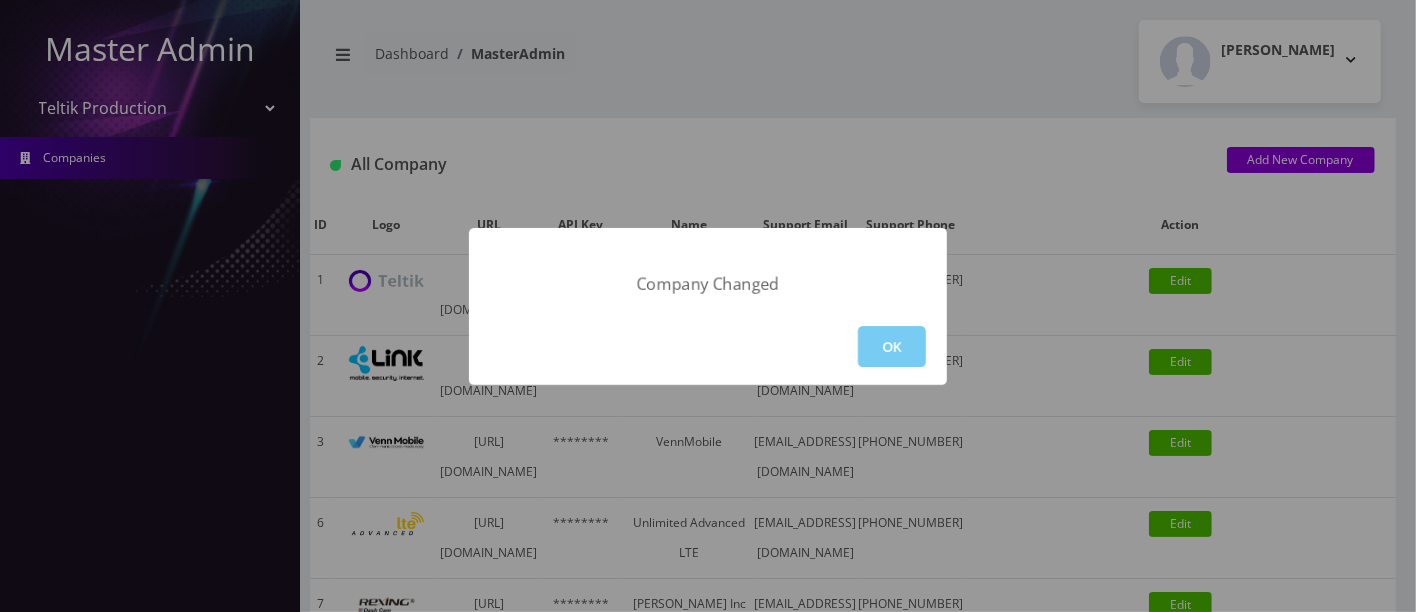 click on "OK" at bounding box center (892, 346) 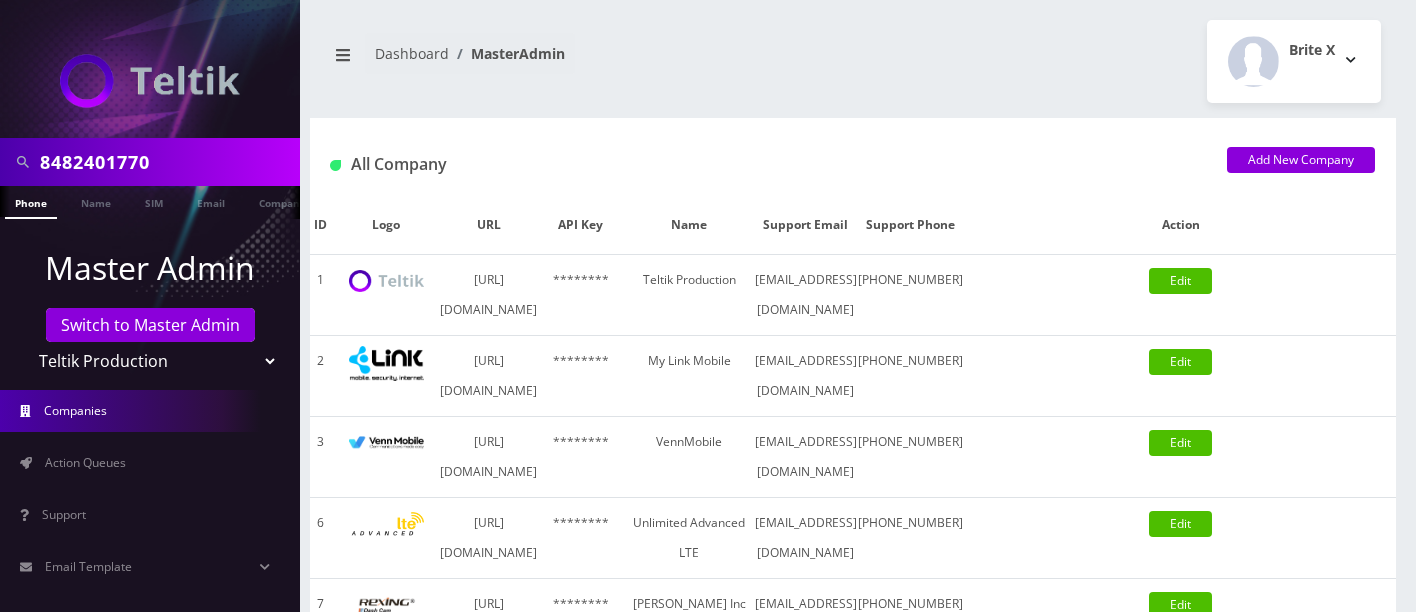 scroll, scrollTop: 0, scrollLeft: 0, axis: both 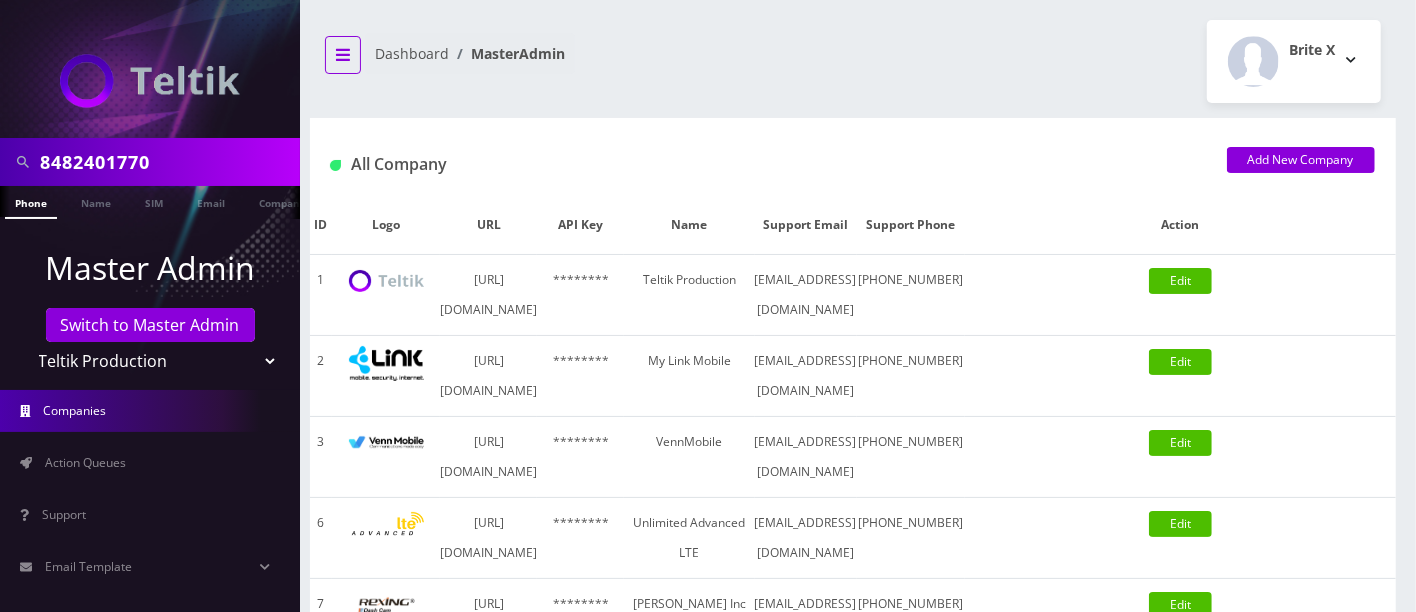 click 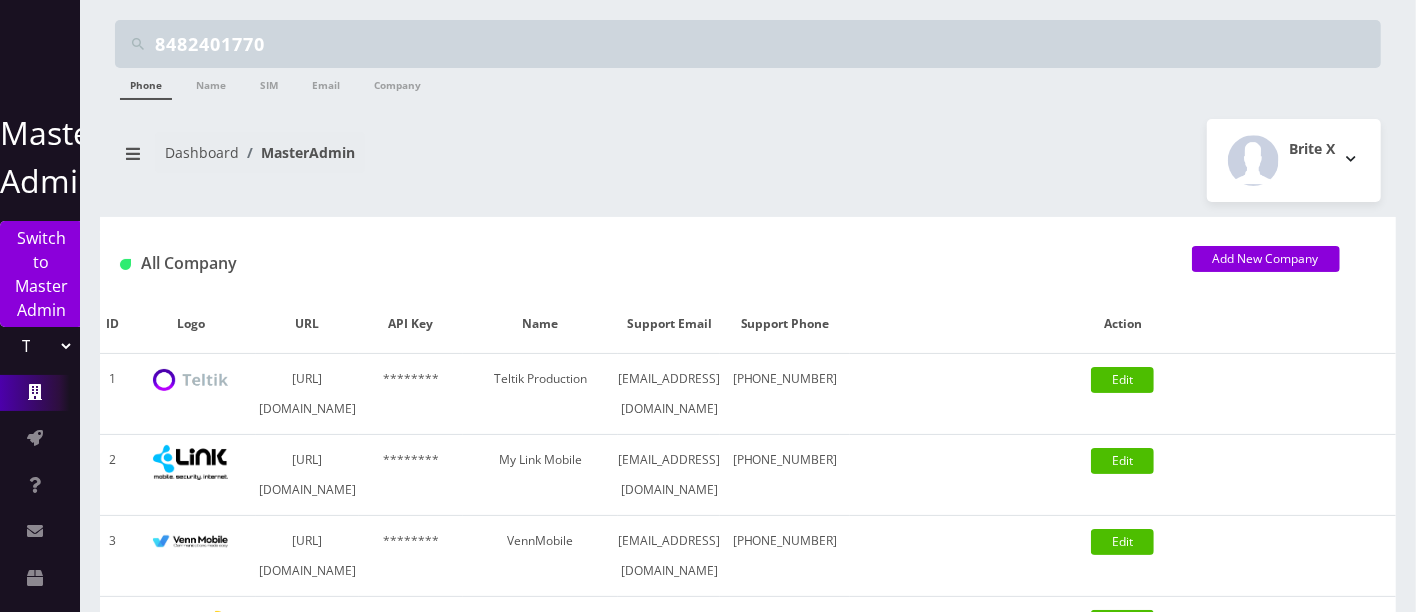 drag, startPoint x: 357, startPoint y: 51, endPoint x: 0, endPoint y: -13, distance: 362.6913 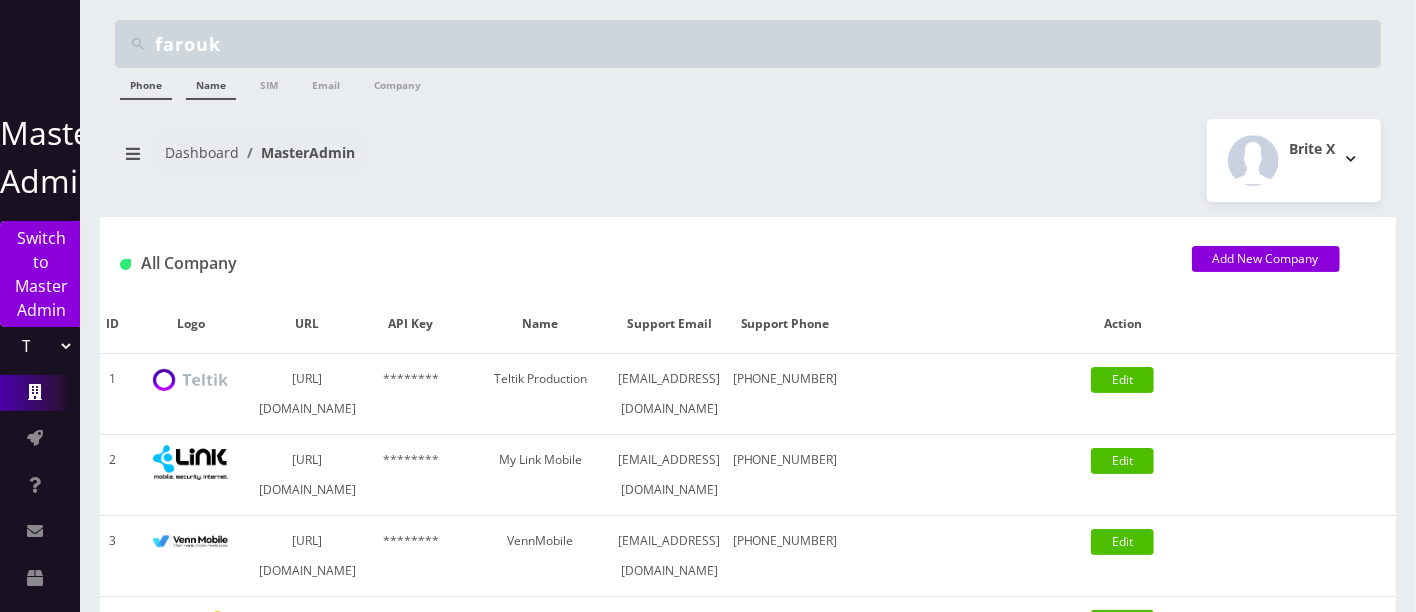 type on "farouk" 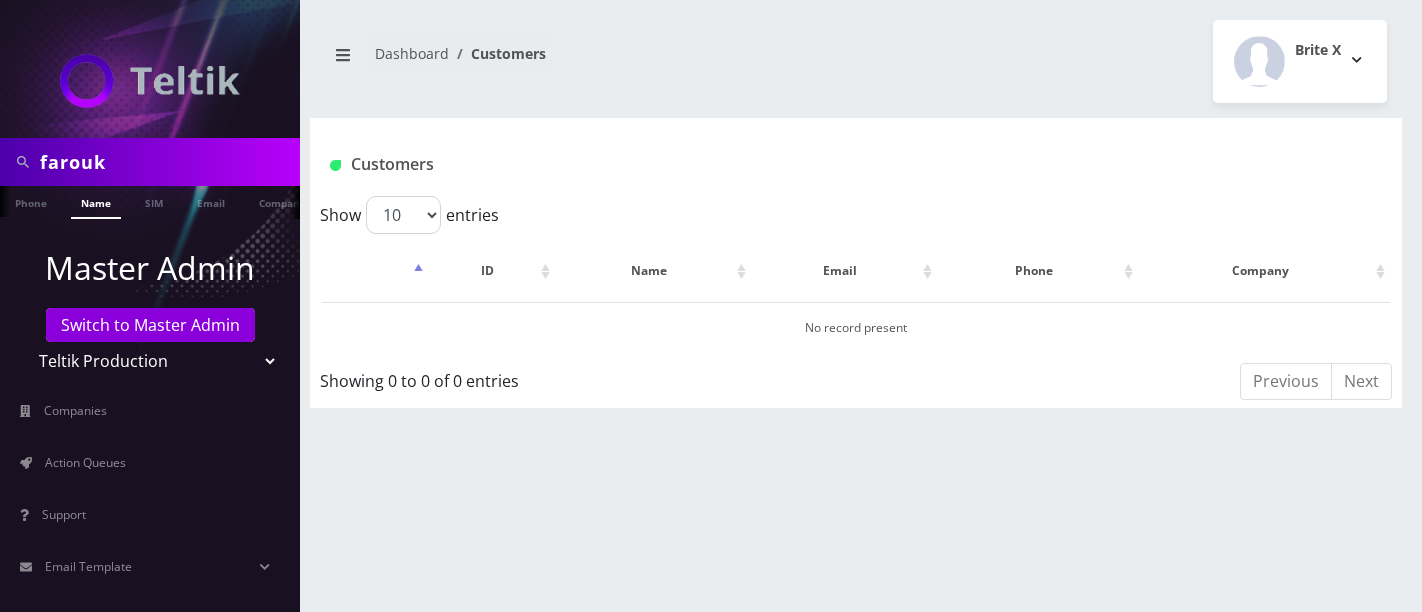 scroll, scrollTop: 0, scrollLeft: 0, axis: both 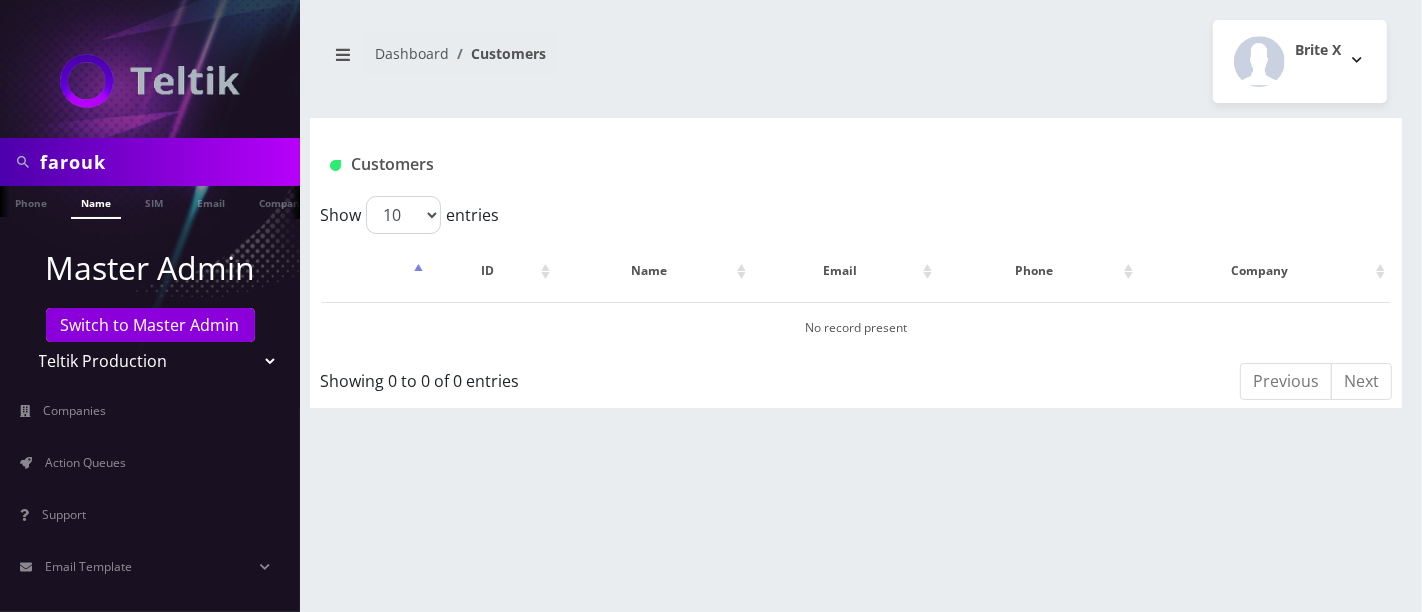 click on "Teltik Production
My Link Mobile
VennMobile
Unlimited Advanced LTE
Rexing Inc
DeafCell LLC
OneTouch GPS
Diamond Wireless LLC
All Choice Connect
Amcest Corp
IoT
Shluchim Assist
ConnectED Mobile
Innovative Communications
Home Away Secure
SIM Call Connecten Internet Rauch" at bounding box center [150, 361] 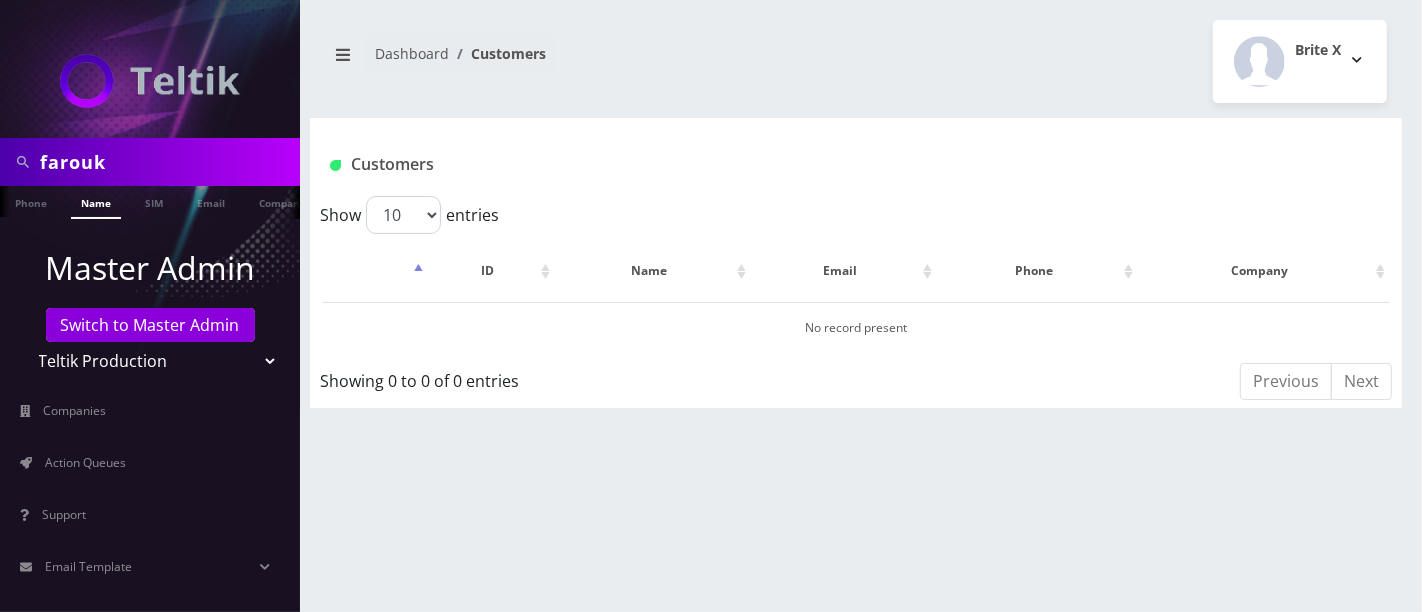 select on "13" 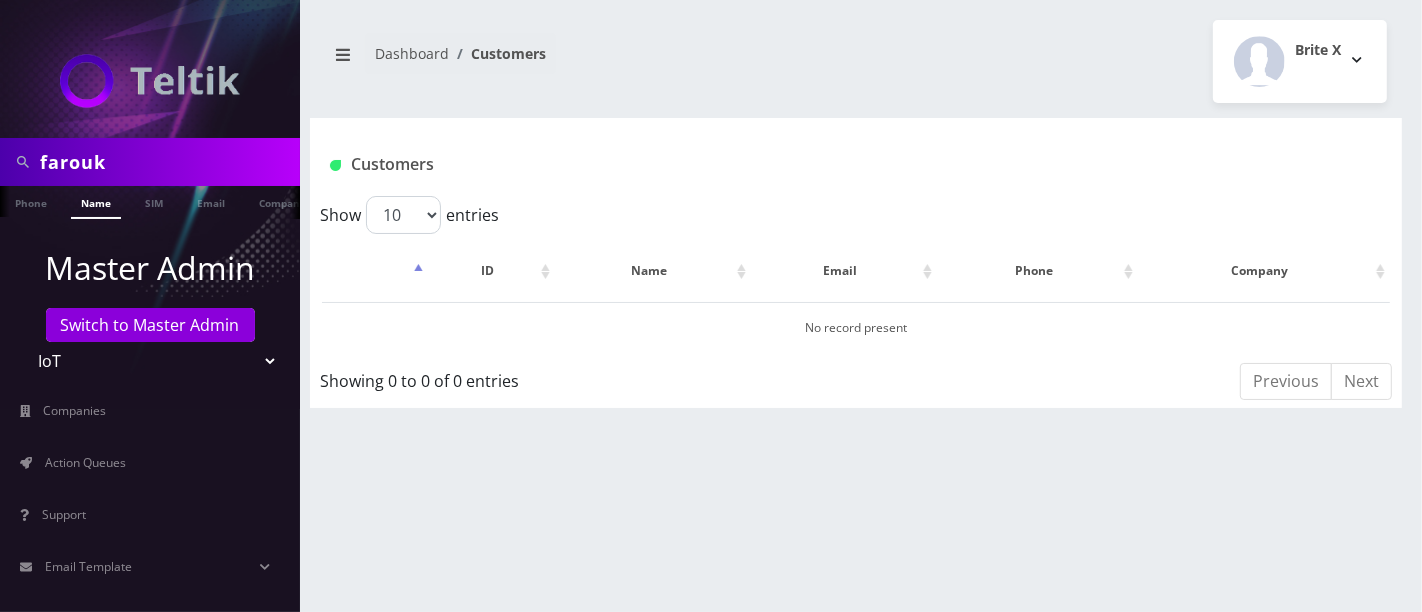 click on "Teltik Production
My Link Mobile
VennMobile
Unlimited Advanced LTE
Rexing Inc
DeafCell LLC
OneTouch GPS
Diamond Wireless LLC
All Choice Connect
Amcest Corp
IoT
Shluchim Assist
ConnectED Mobile
Innovative Communications
Home Away Secure
SIM Call Connecten Internet Rauch" at bounding box center [150, 361] 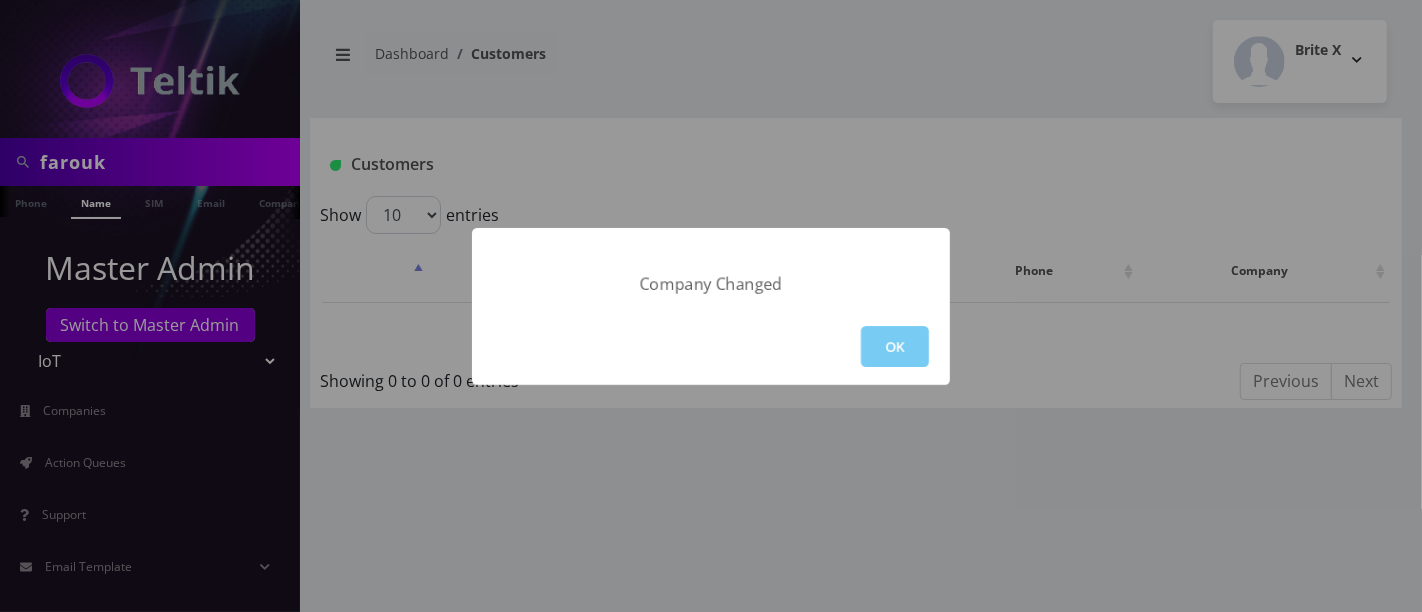 click on "OK" at bounding box center (895, 346) 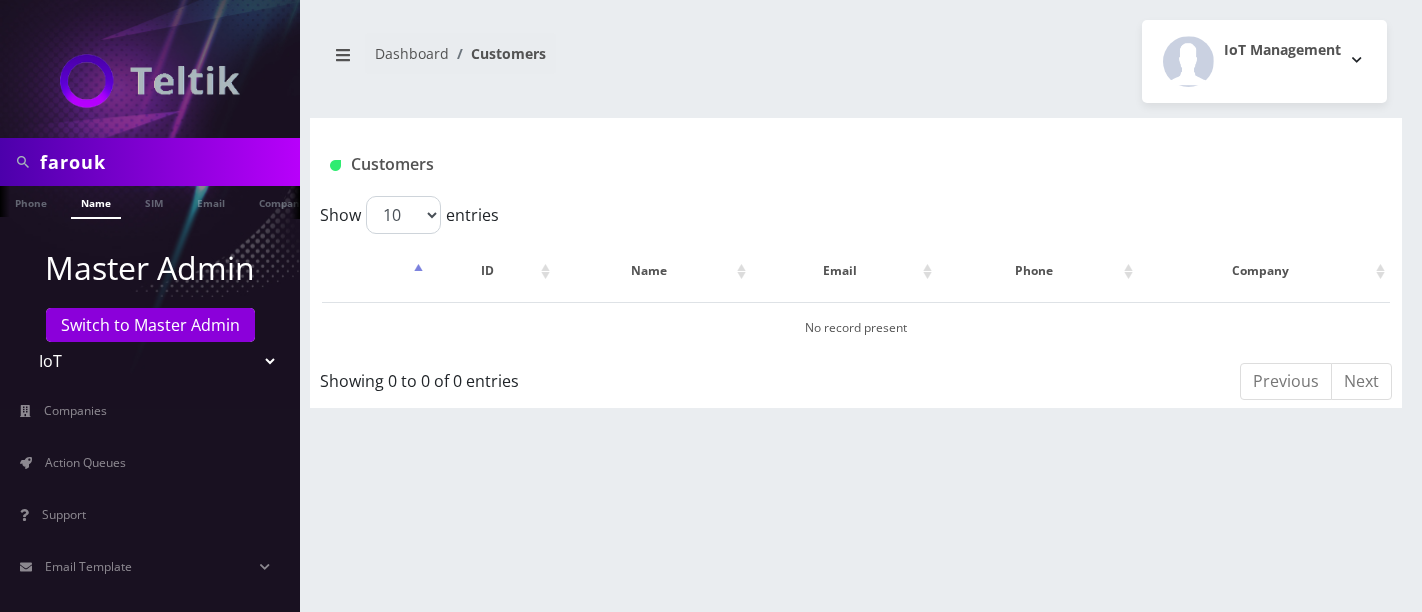 scroll, scrollTop: 0, scrollLeft: 0, axis: both 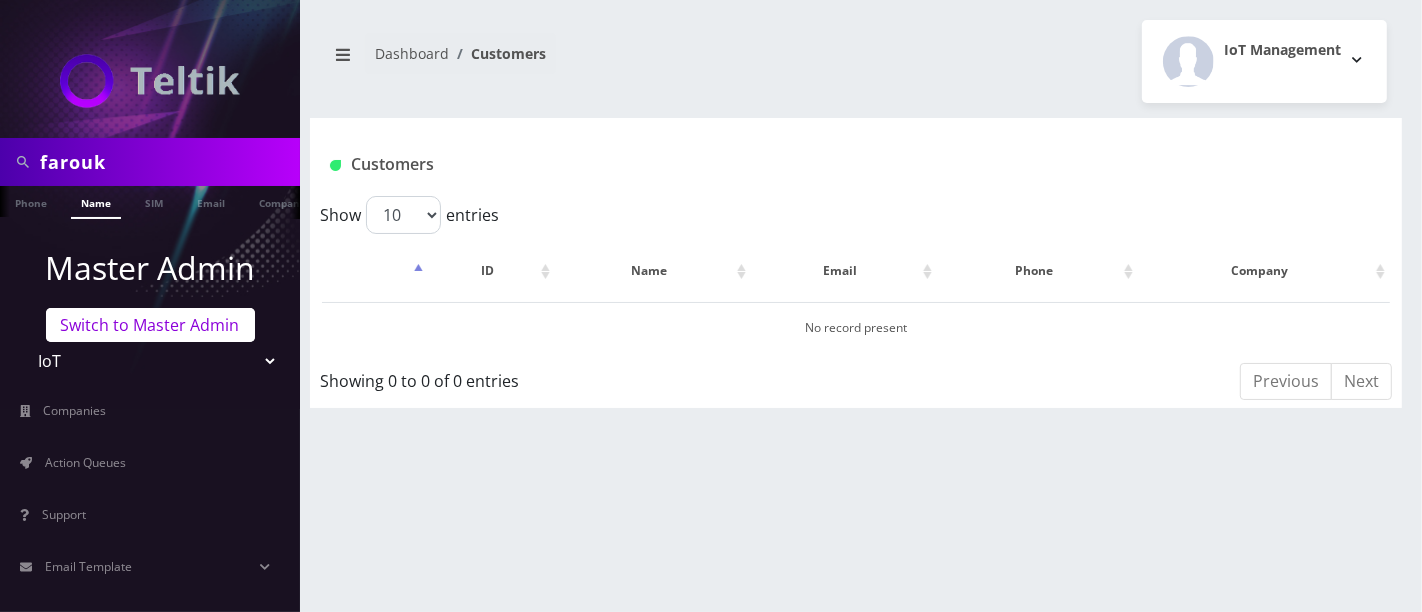 click on "Switch to Master Admin" at bounding box center (150, 325) 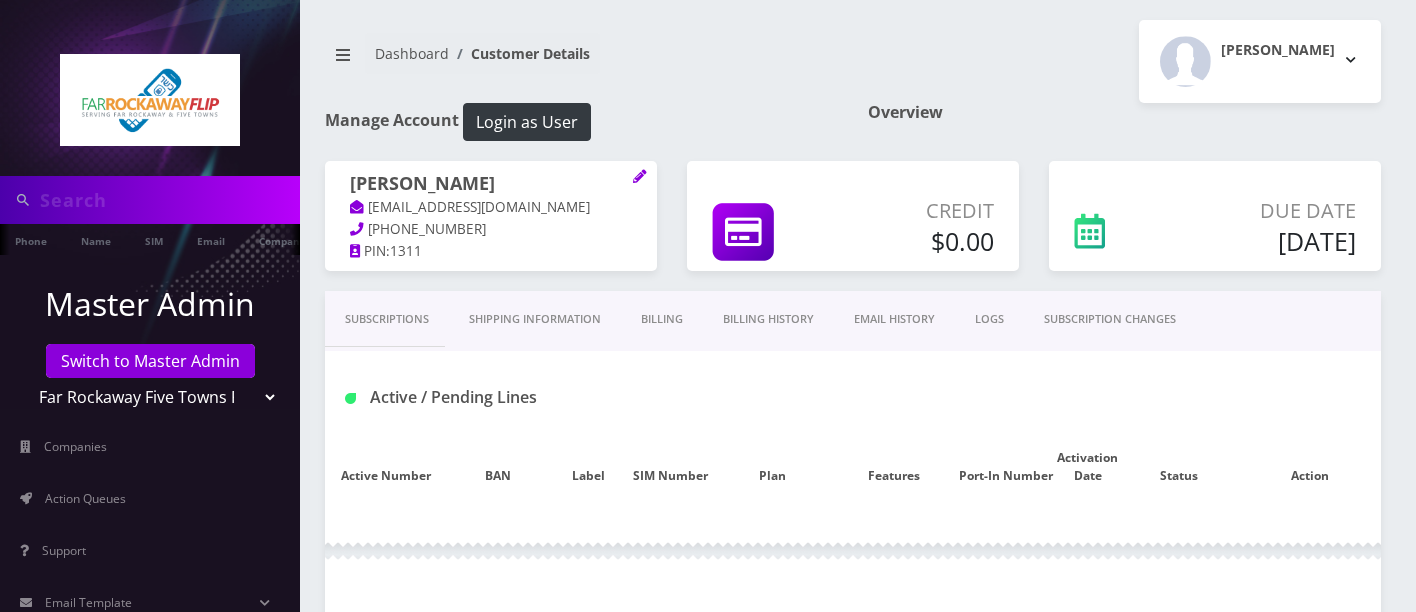 type on "9293591236" 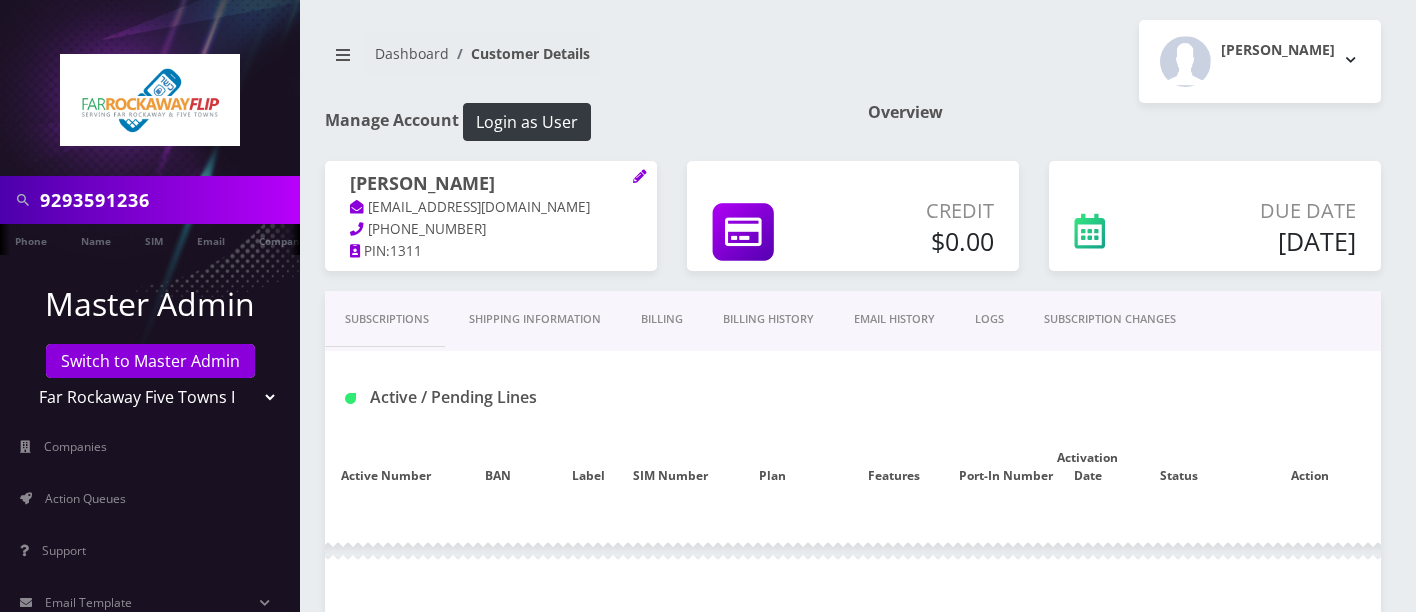 scroll, scrollTop: 0, scrollLeft: 0, axis: both 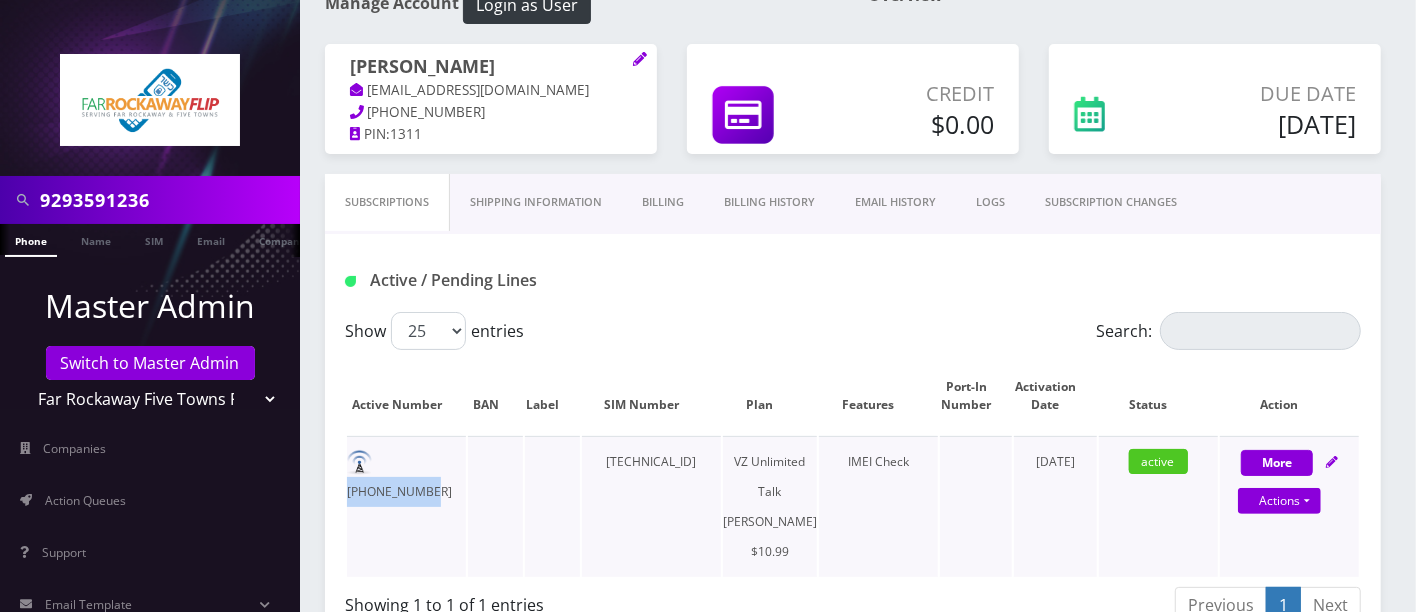 drag, startPoint x: 464, startPoint y: 455, endPoint x: 381, endPoint y: 456, distance: 83.00603 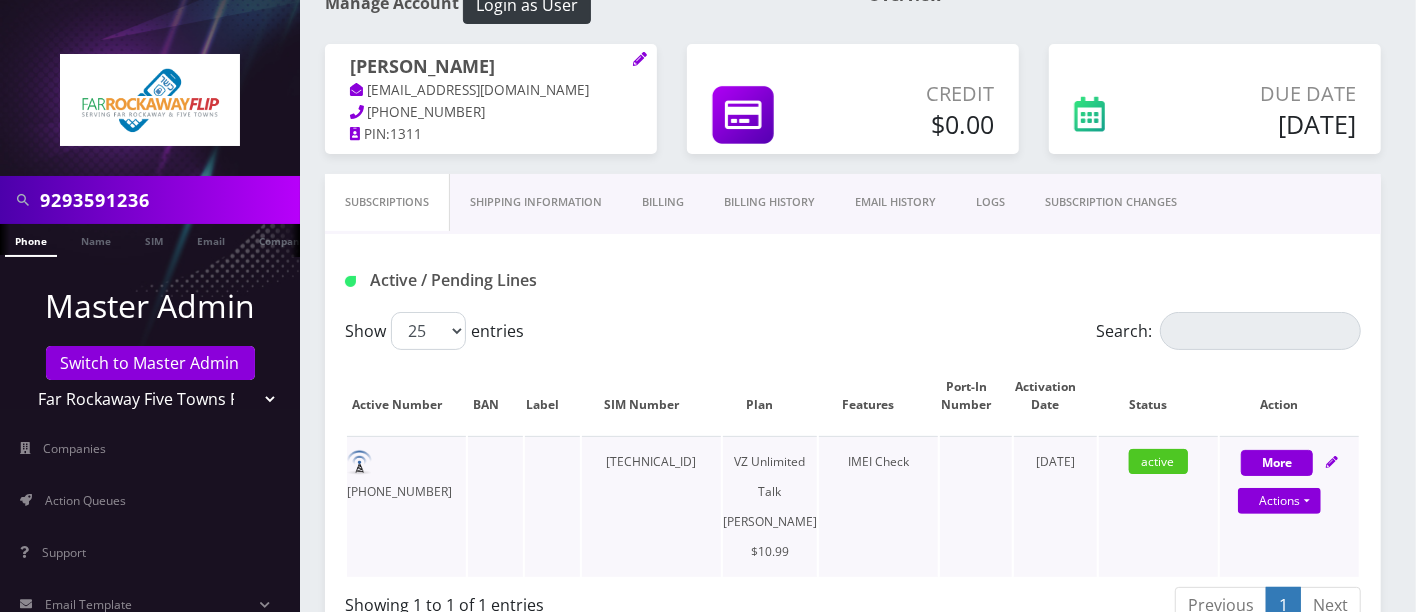 click on "VZ Unlimited Talk [PERSON_NAME] $10.99" at bounding box center [770, 506] 